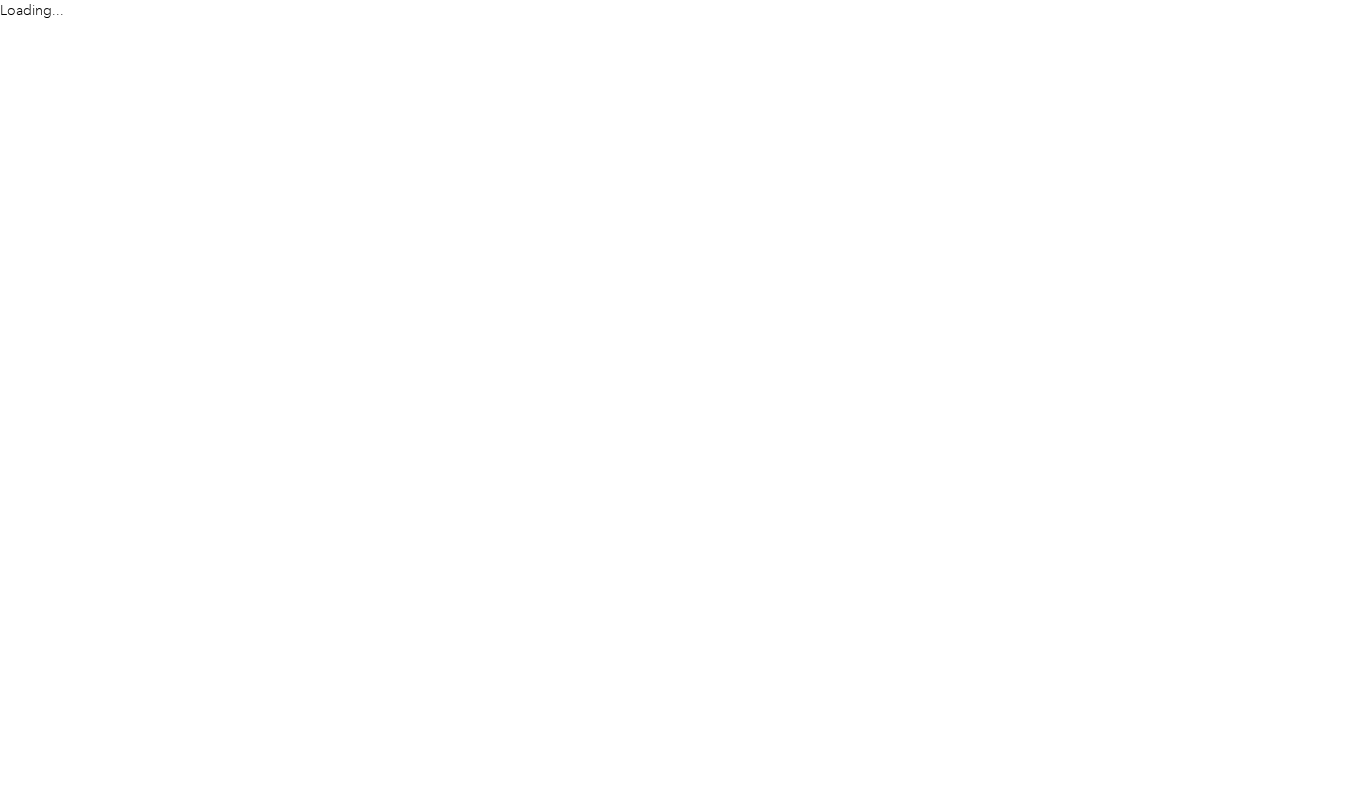 scroll, scrollTop: 0, scrollLeft: 0, axis: both 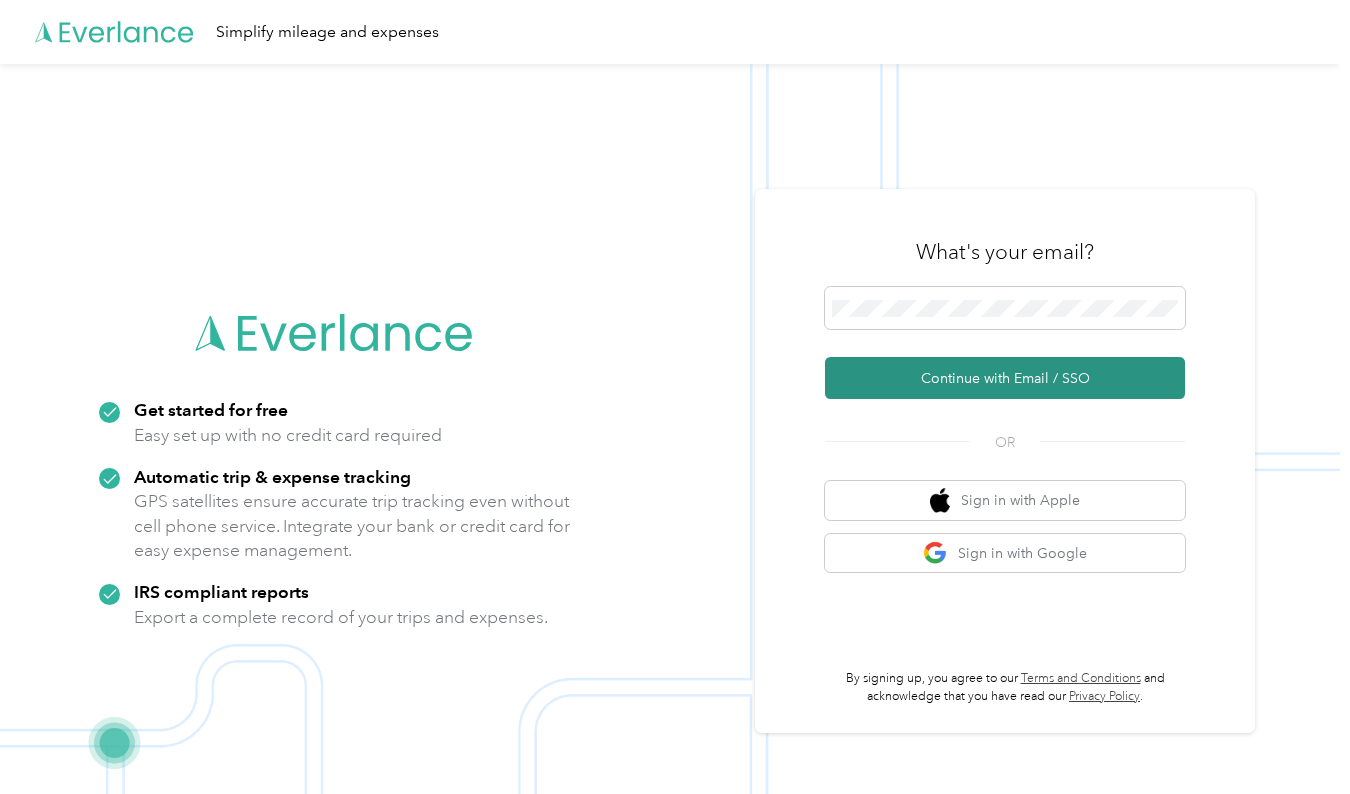 click on "Continue with Email / SSO" at bounding box center [1005, 378] 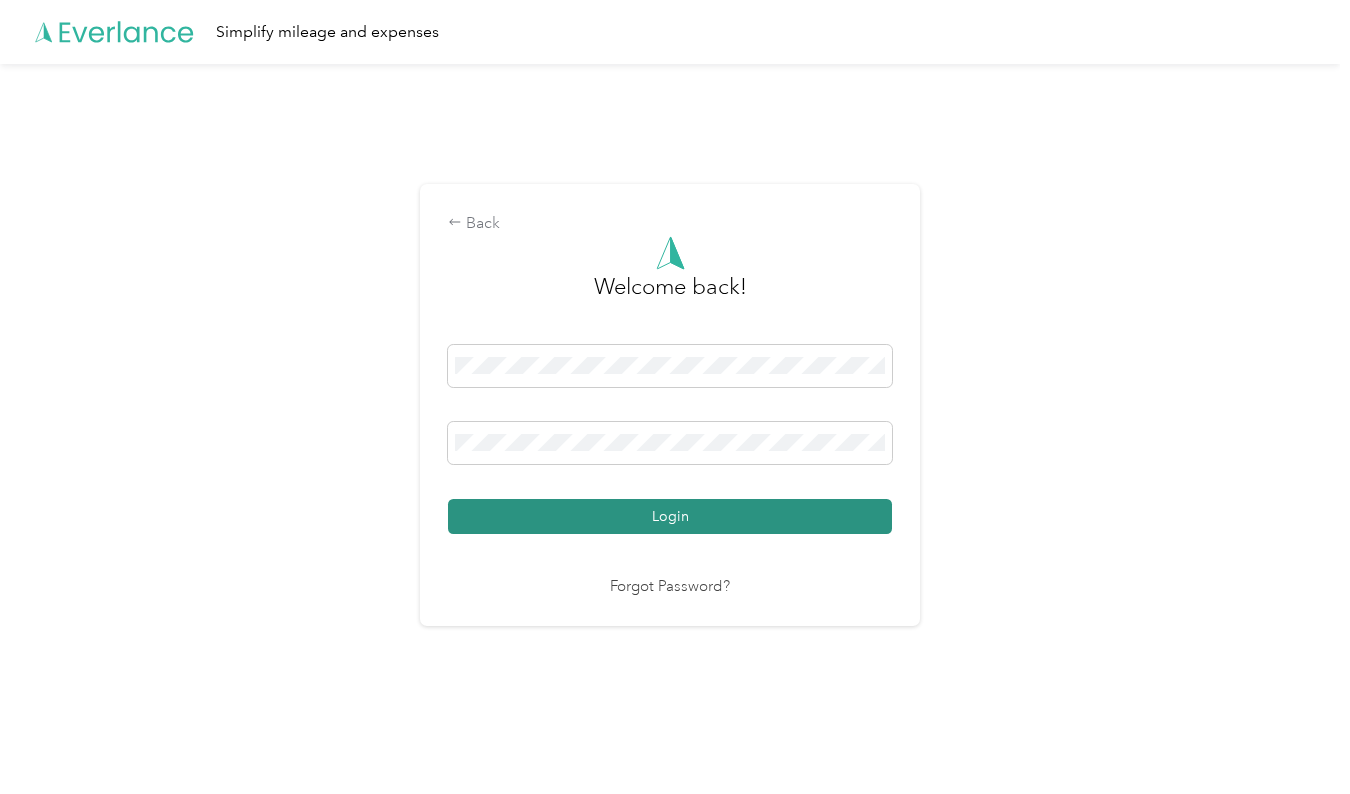 click on "Login" at bounding box center [670, 516] 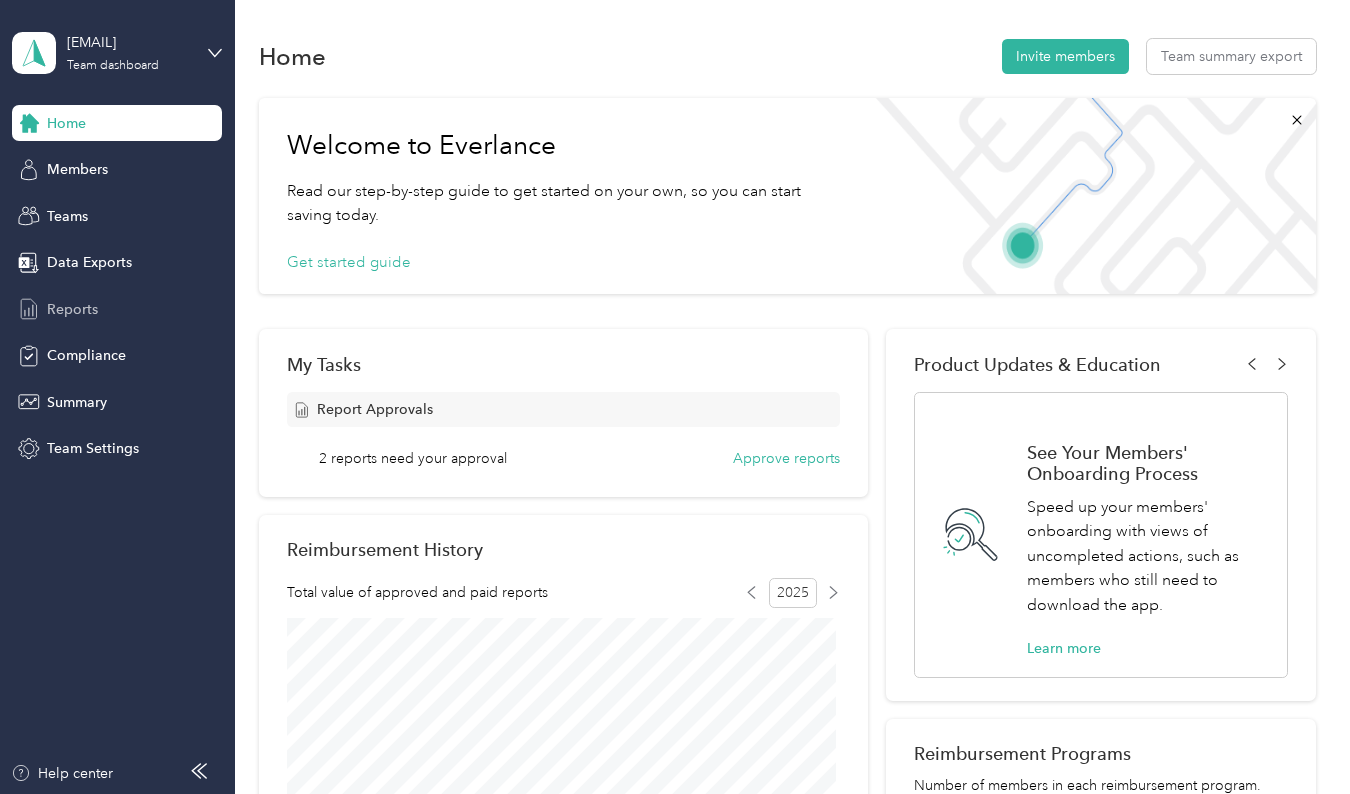 click on "Reports" at bounding box center [72, 309] 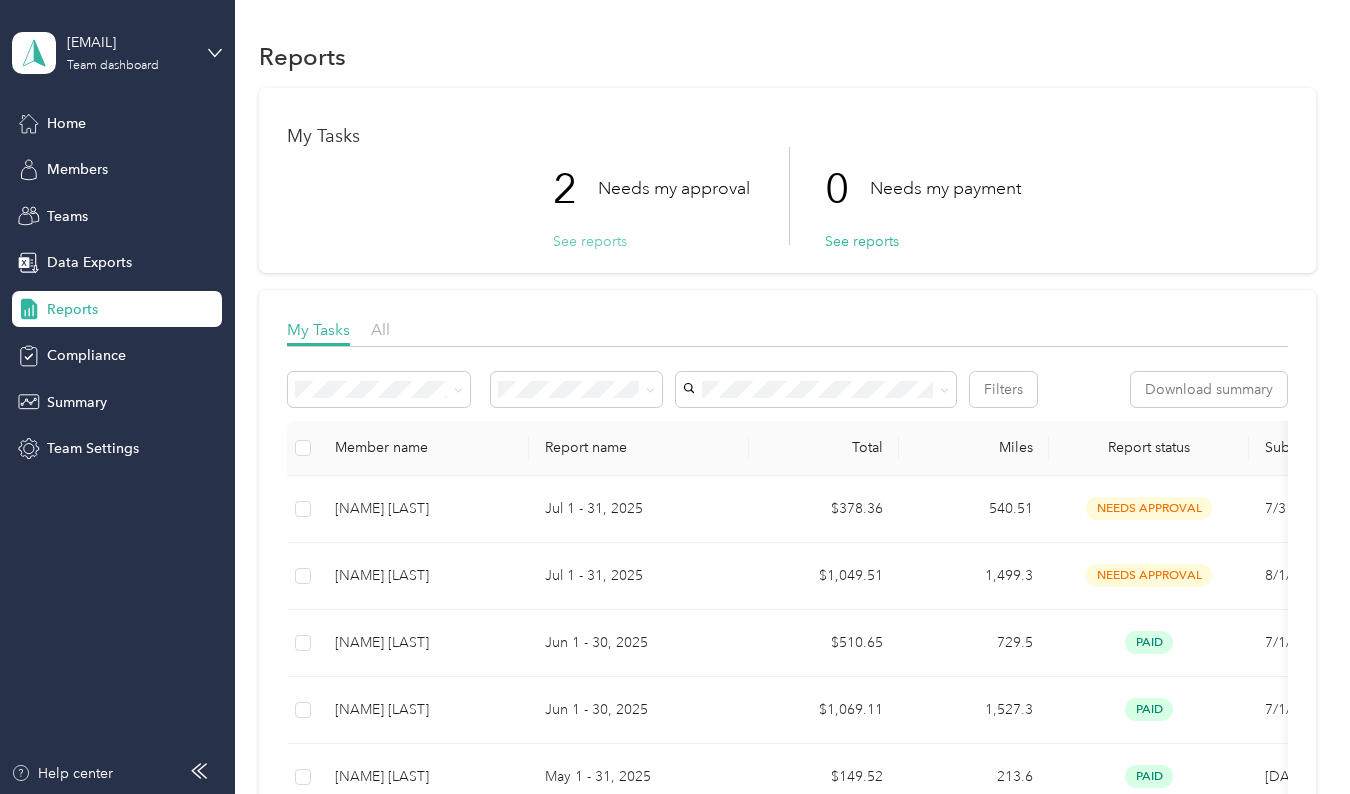 click on "See reports" at bounding box center (590, 241) 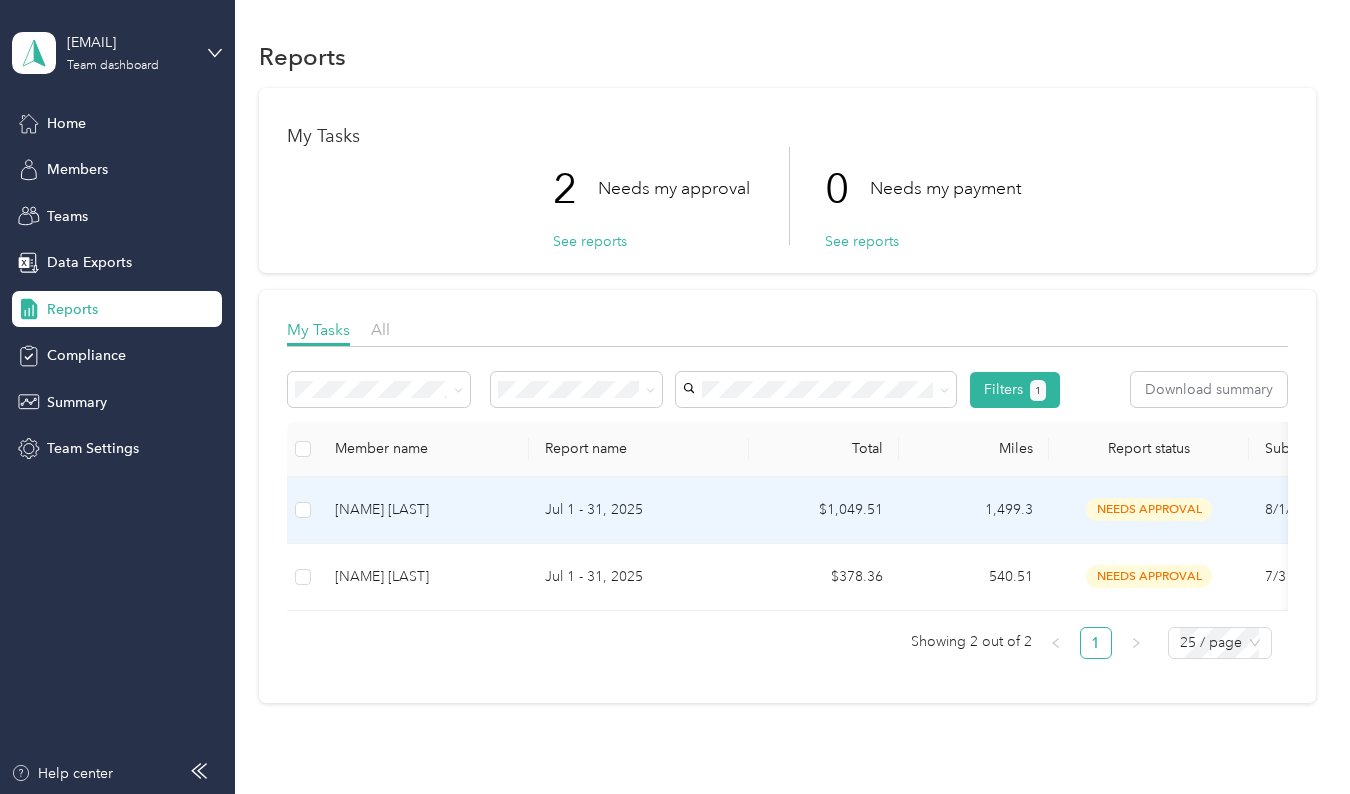 click on "needs approval" at bounding box center (1149, 509) 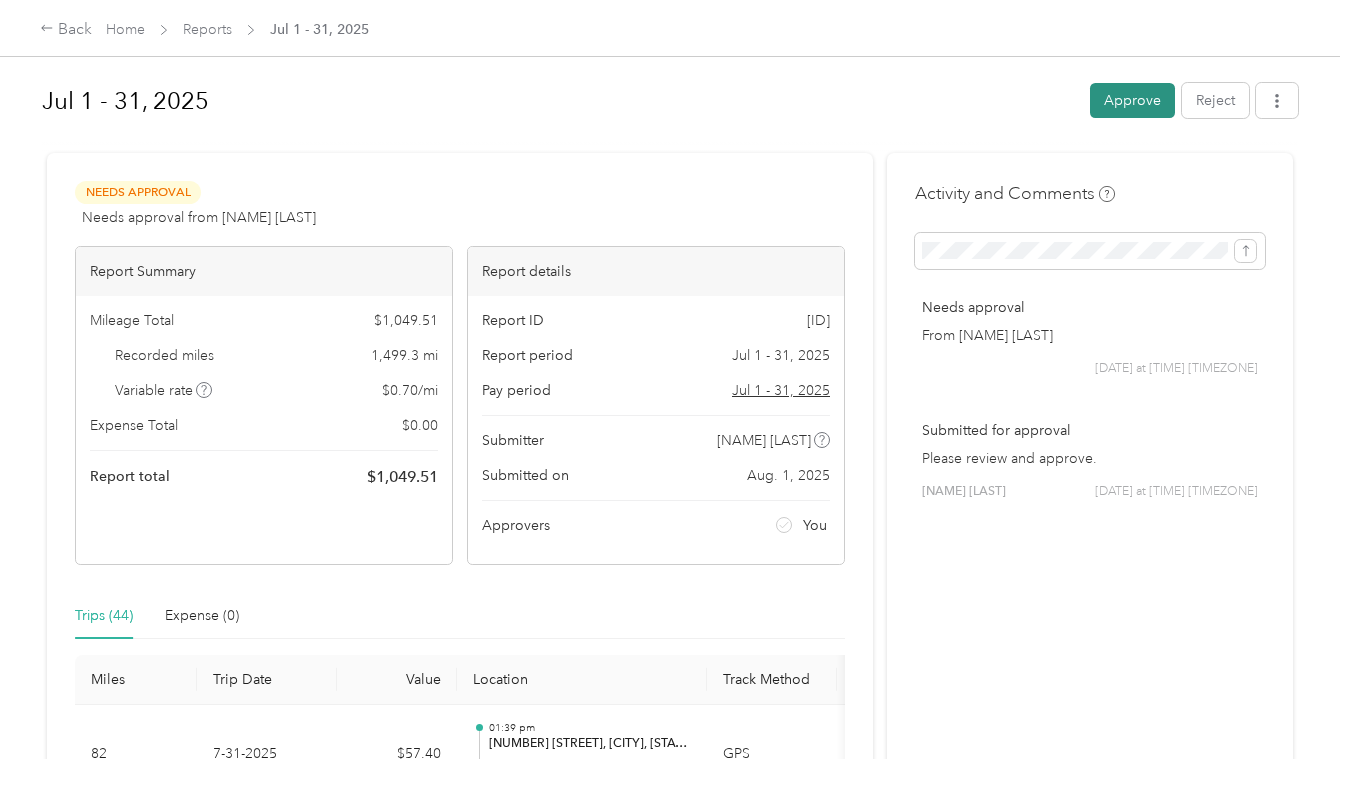click on "Approve" at bounding box center (1132, 100) 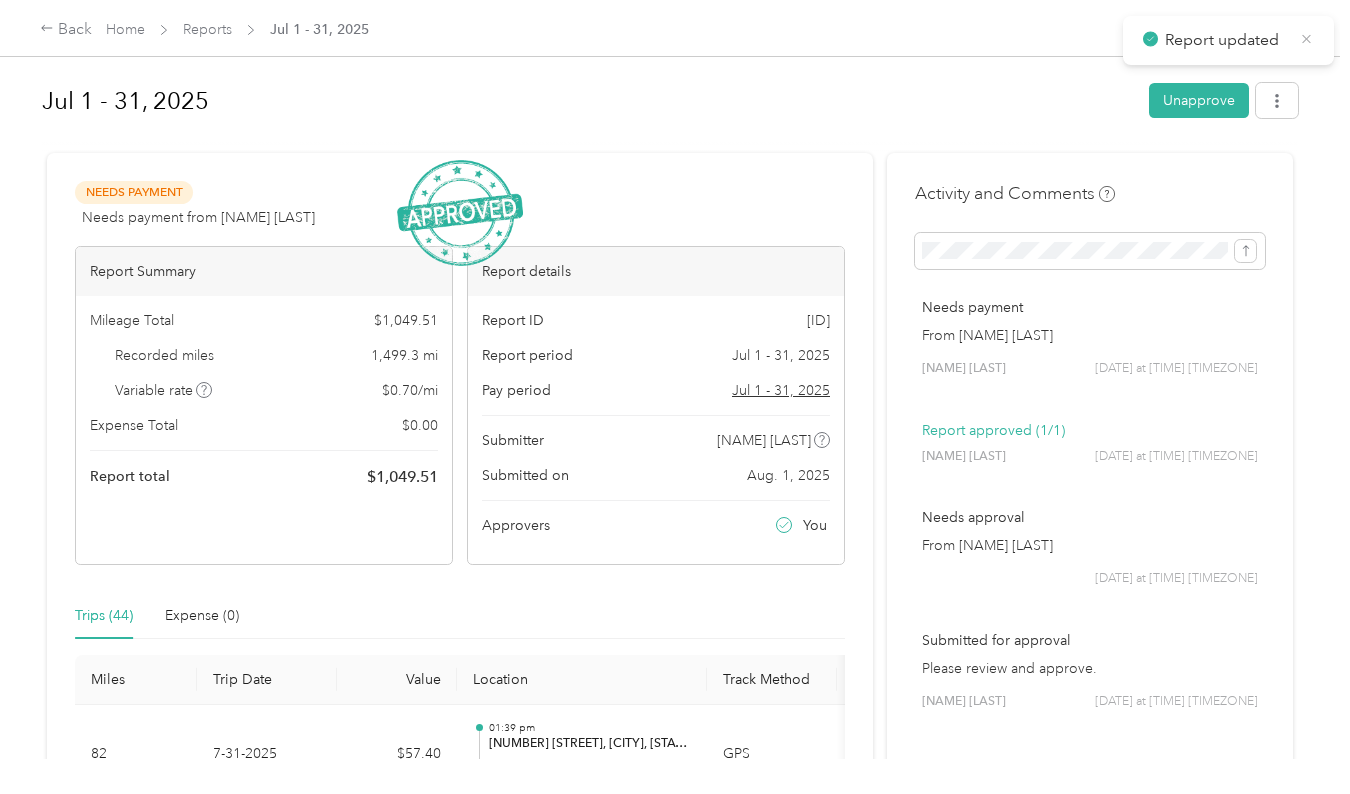 click 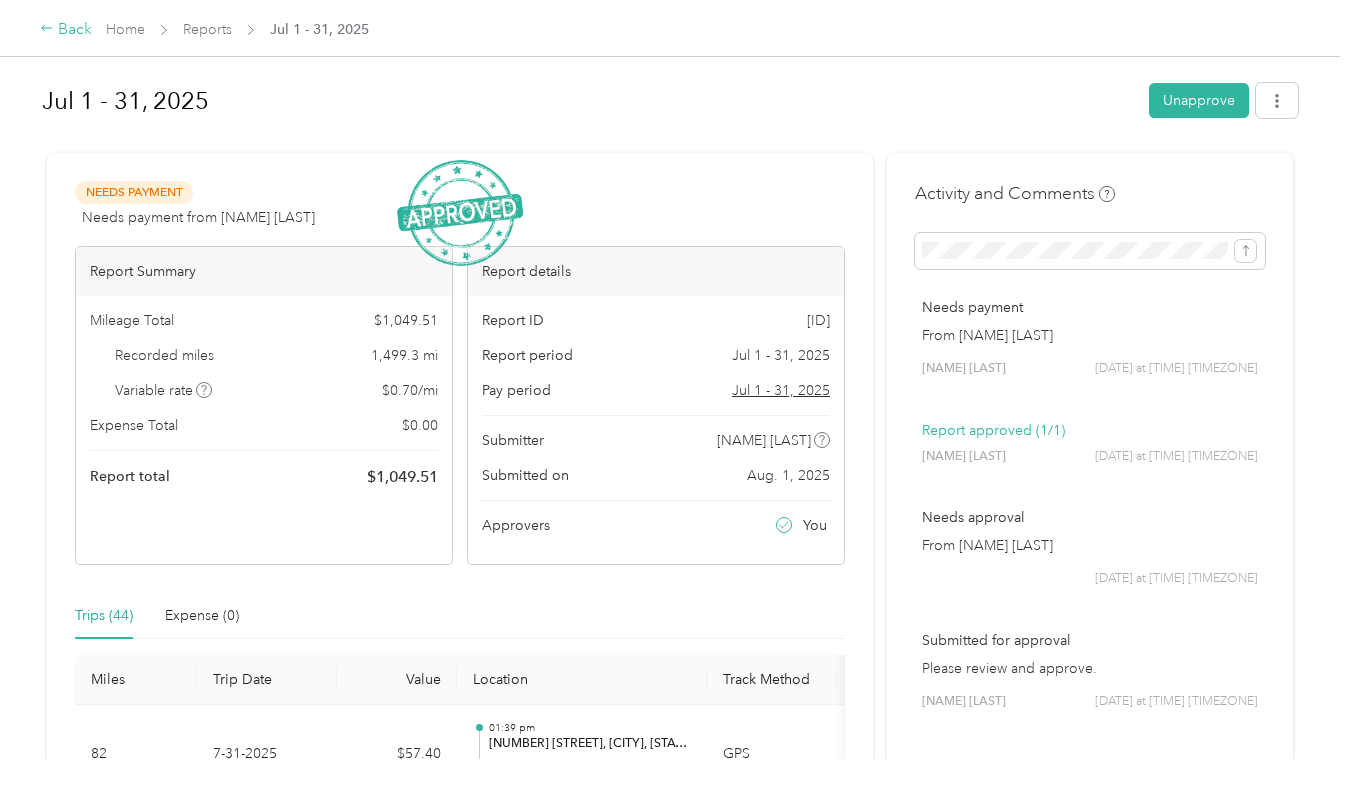 click on "Back" at bounding box center [66, 30] 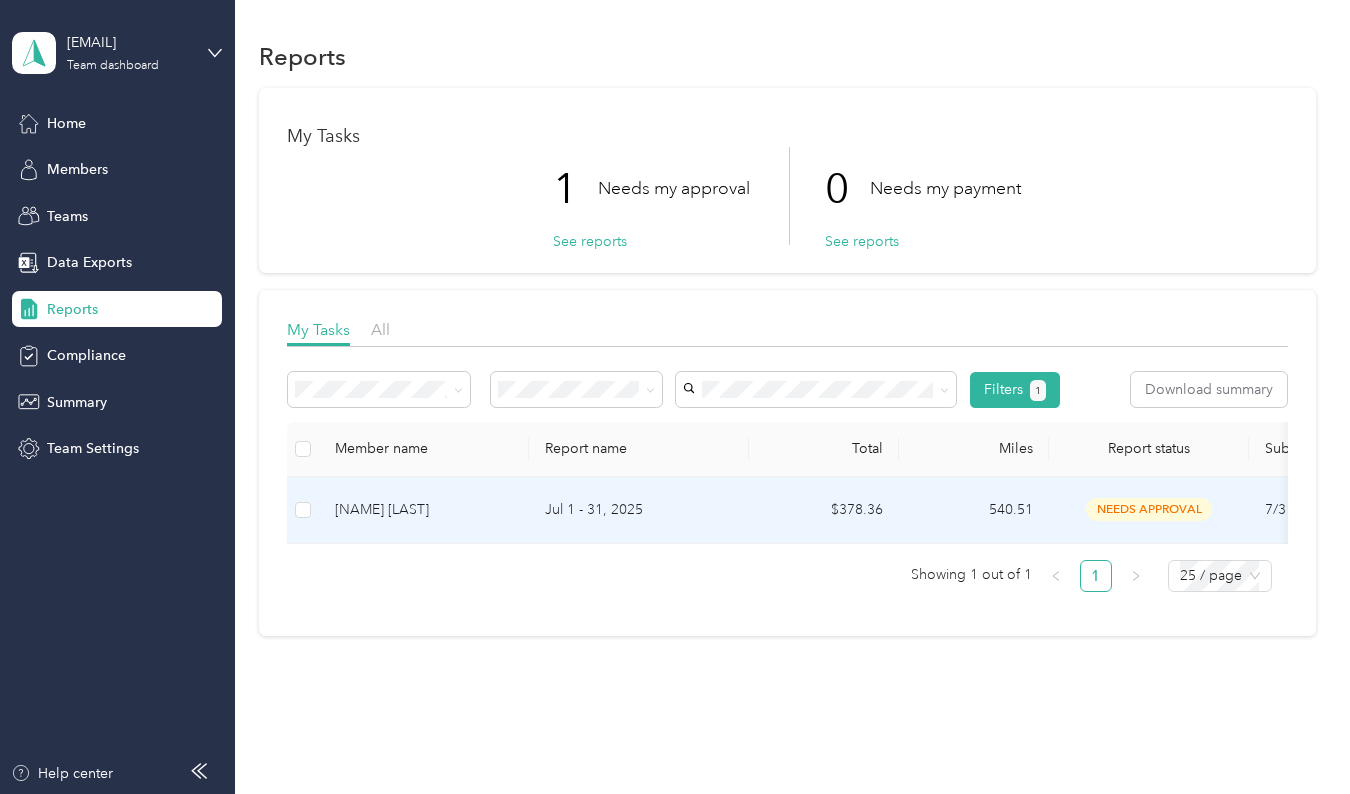 click on "[NAME] [LAST]" at bounding box center (424, 510) 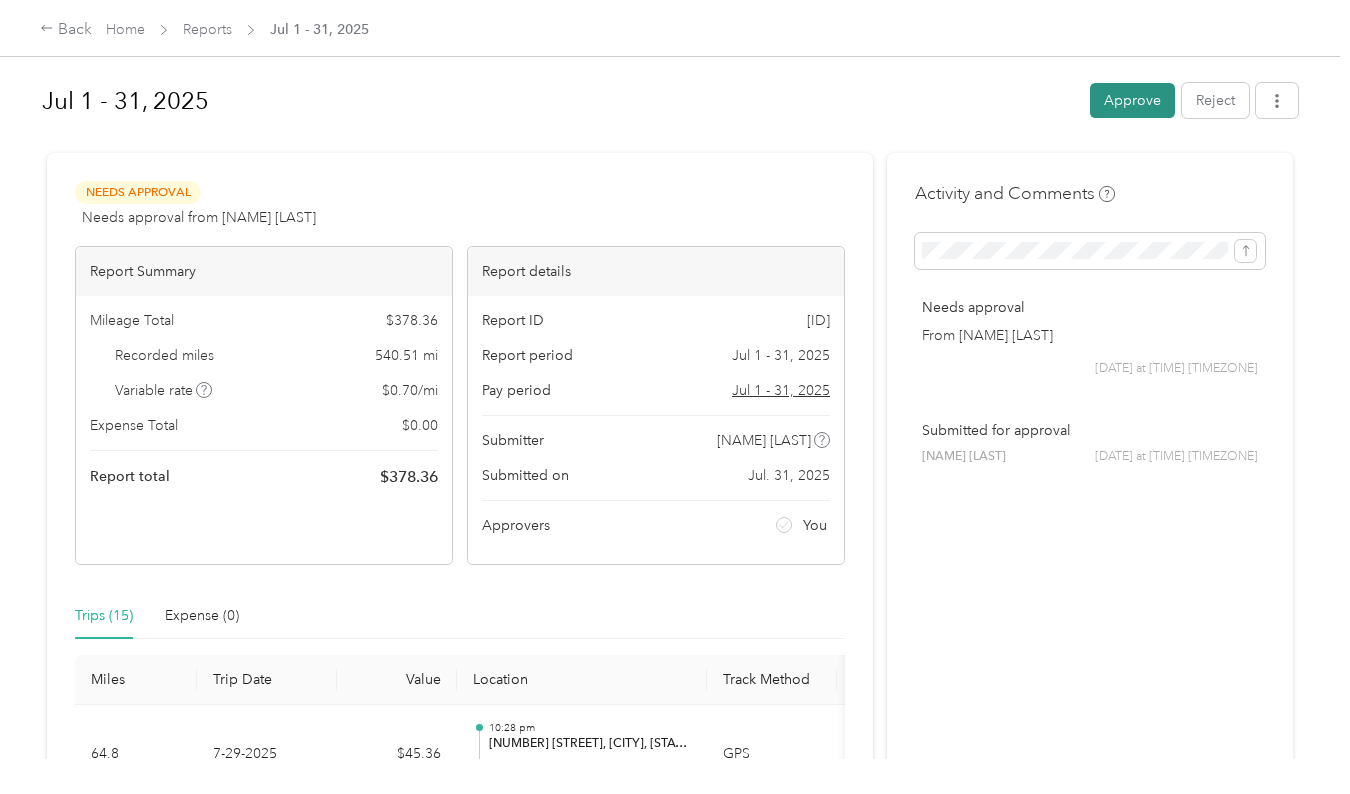 click on "Approve" at bounding box center [1132, 100] 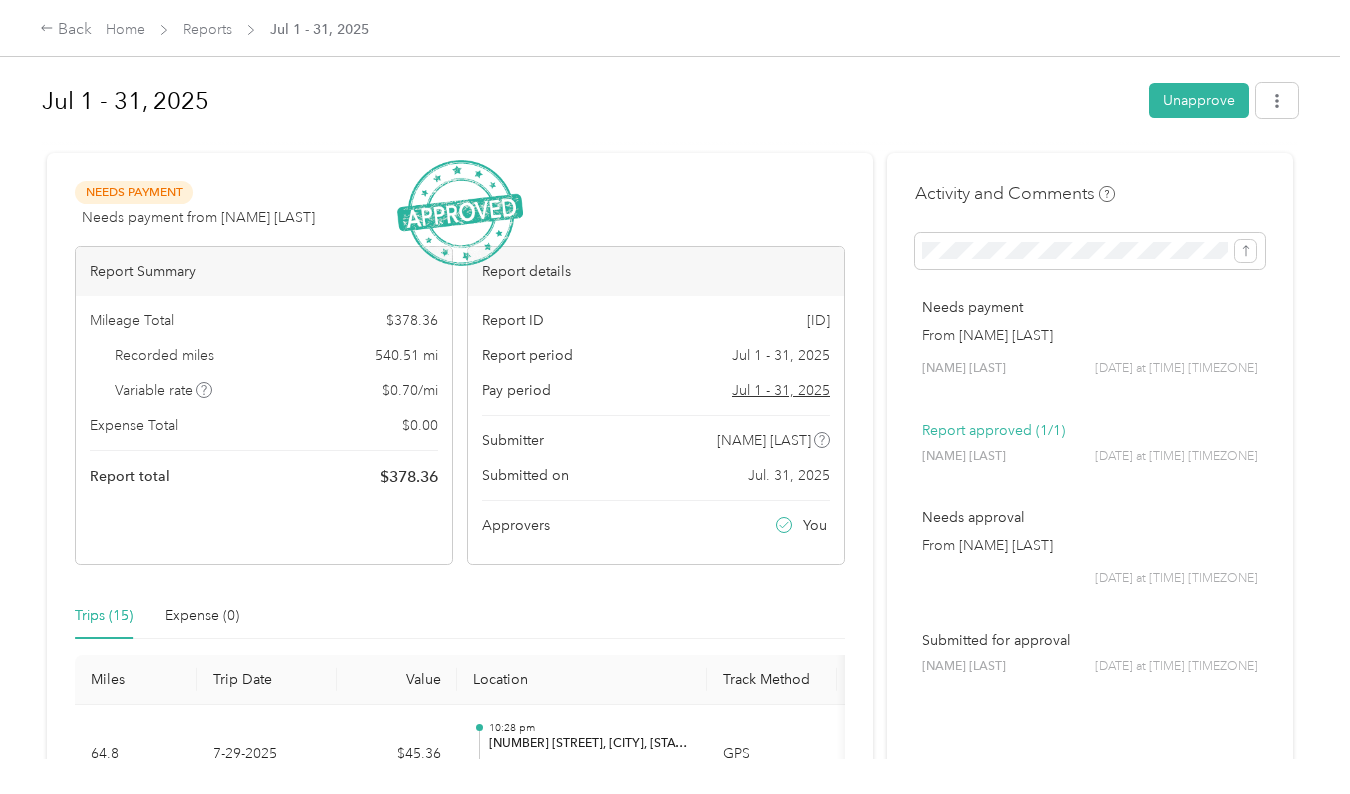 click on "[DATE] - [DATE], [YEAR] Unapprove" at bounding box center [670, 104] 